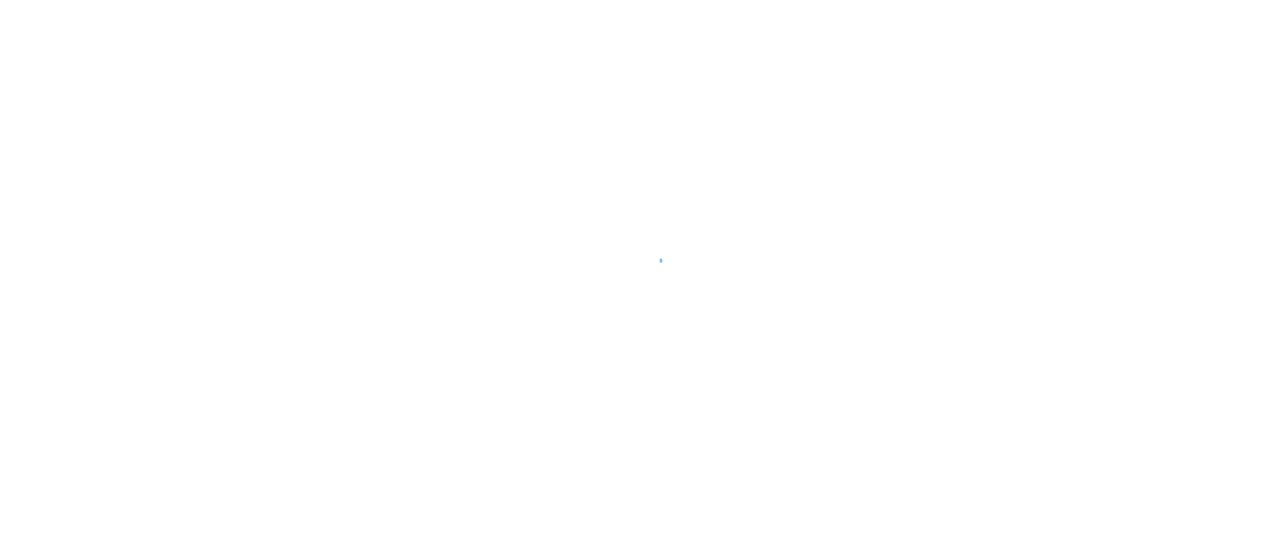 scroll, scrollTop: 0, scrollLeft: 0, axis: both 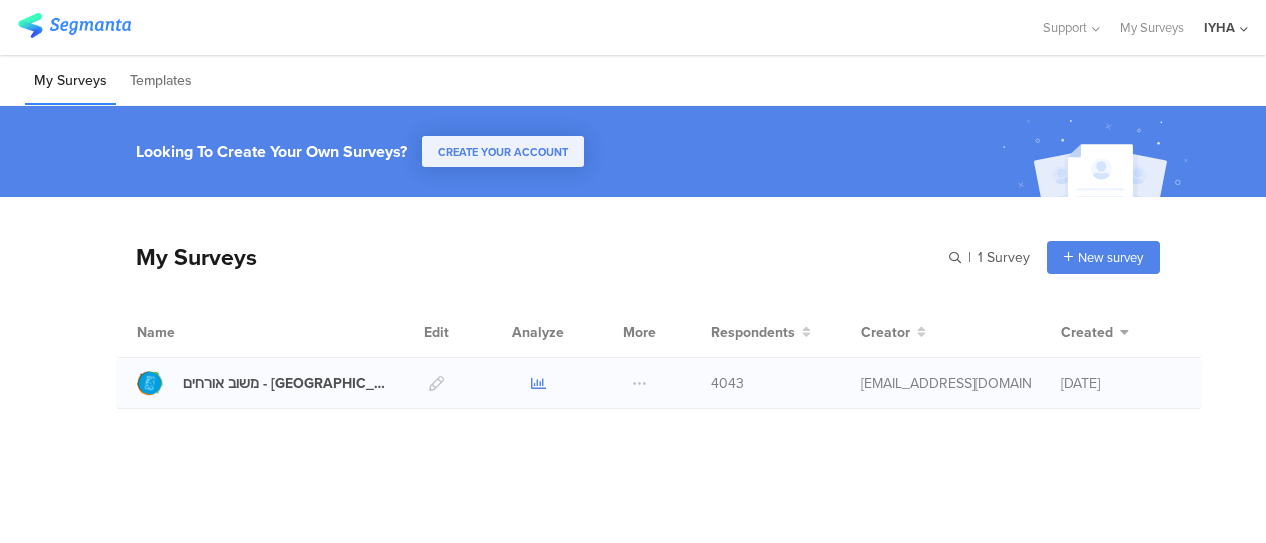 click at bounding box center [538, 383] 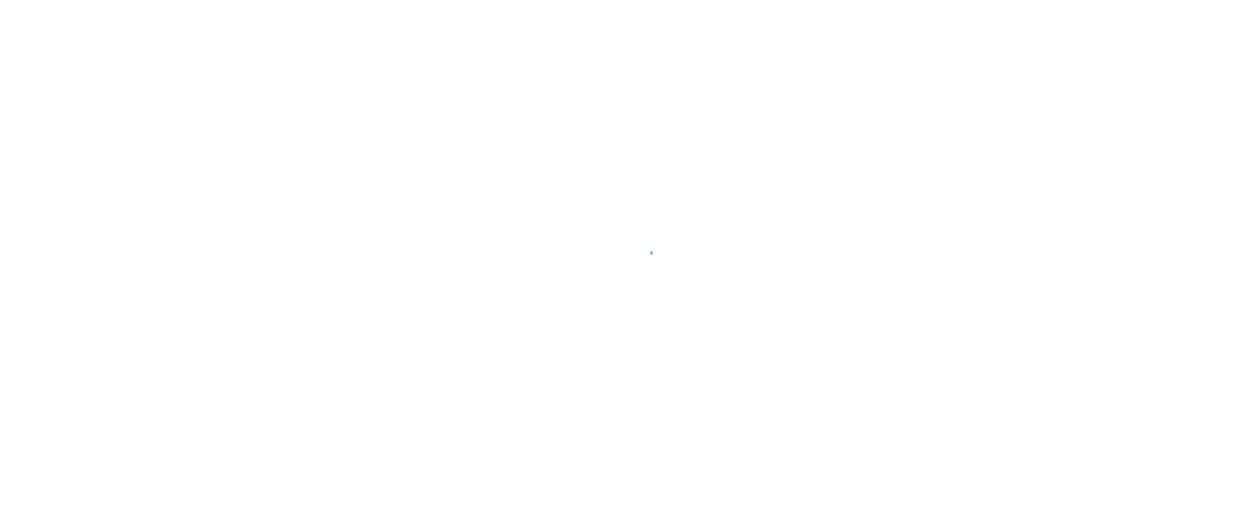 scroll, scrollTop: 0, scrollLeft: 0, axis: both 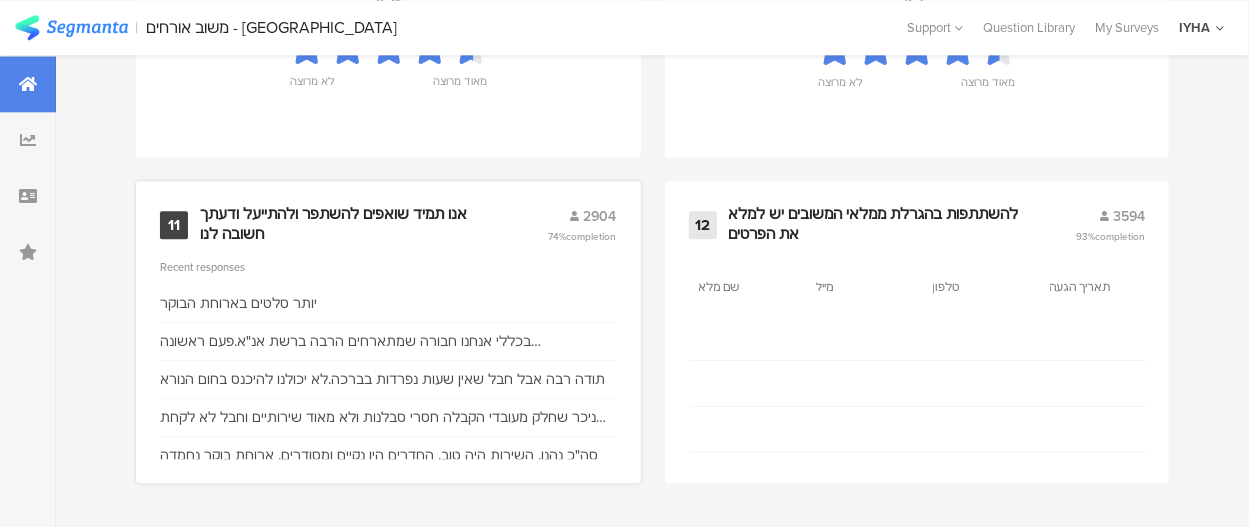 click on "אנו תמיד שואפים להשתפר ולהתייעל ודעתך חשובה לנו" at bounding box center [350, 224] 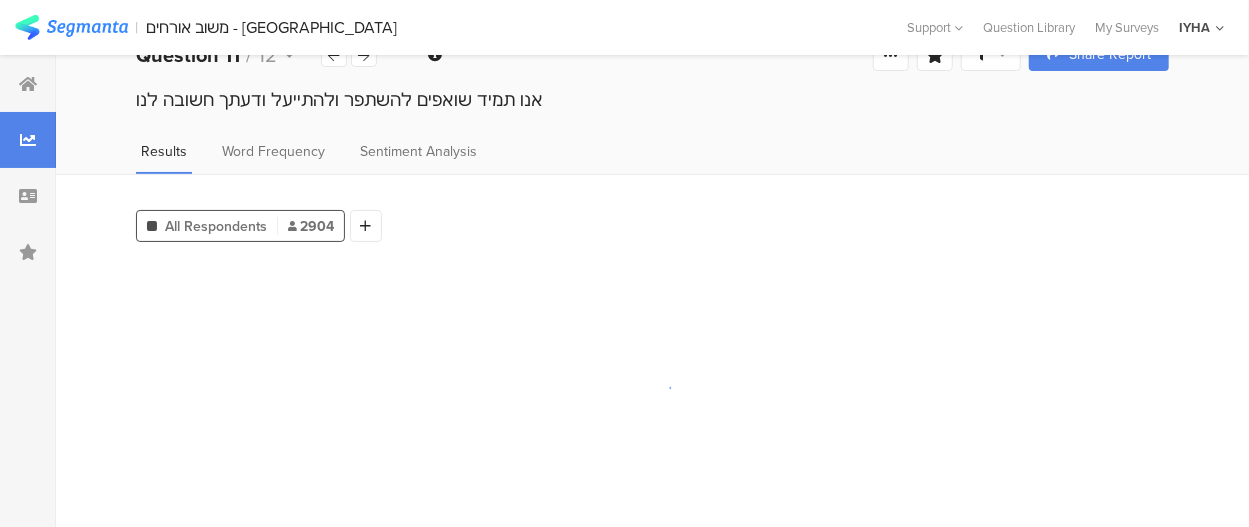 scroll, scrollTop: 0, scrollLeft: 0, axis: both 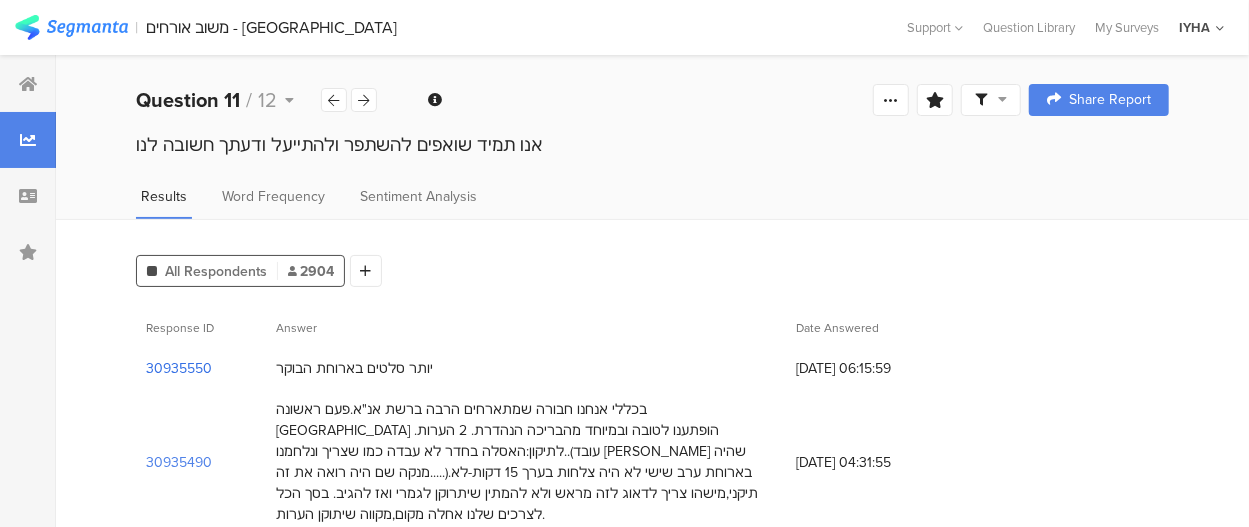click on "30935550" at bounding box center (179, 368) 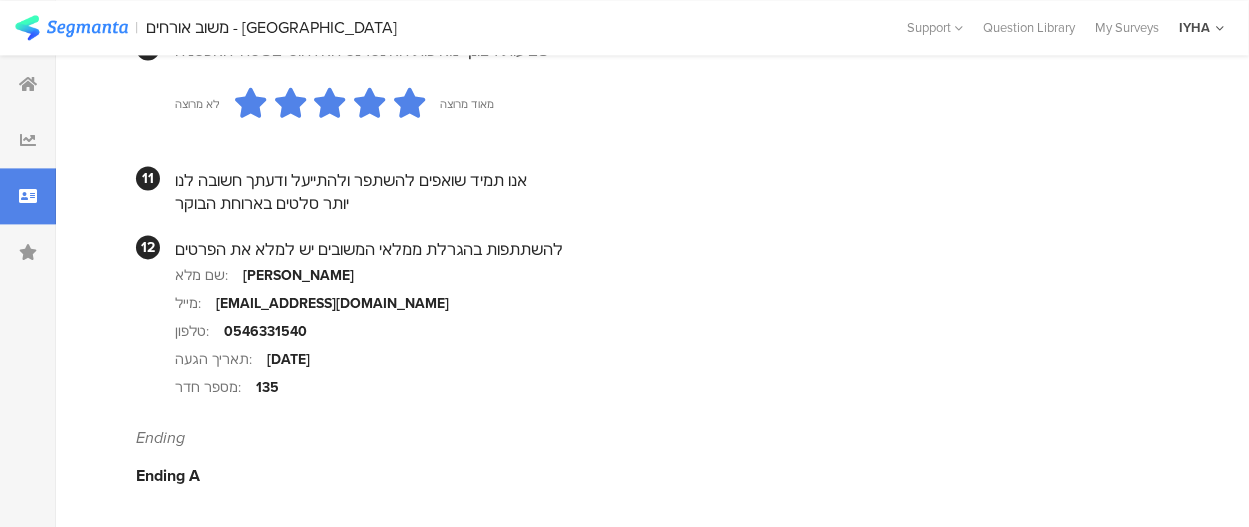 scroll, scrollTop: 1388, scrollLeft: 0, axis: vertical 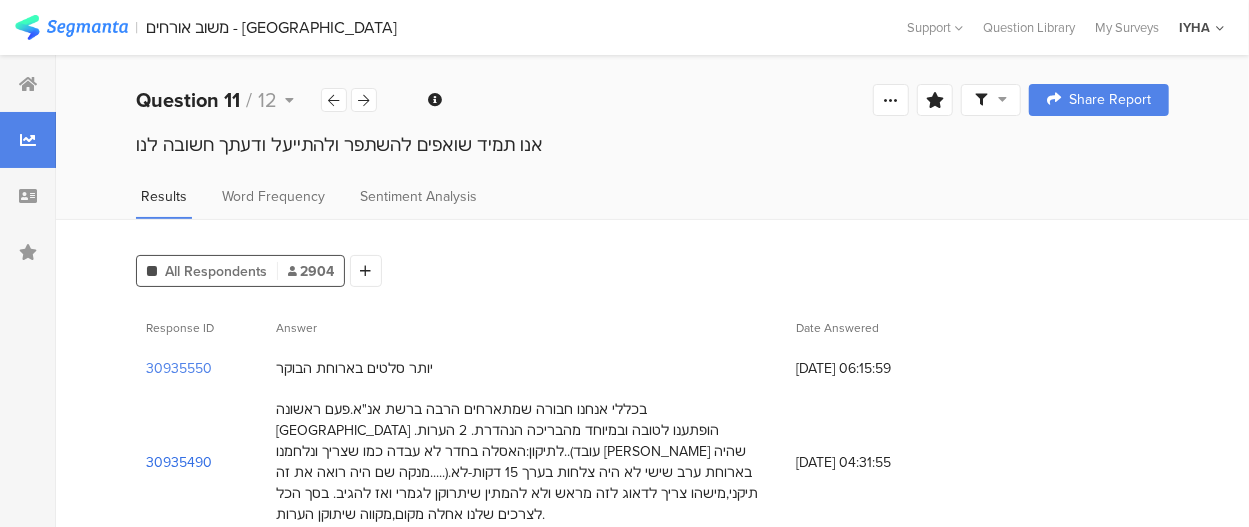 click on "30935490" at bounding box center [179, 462] 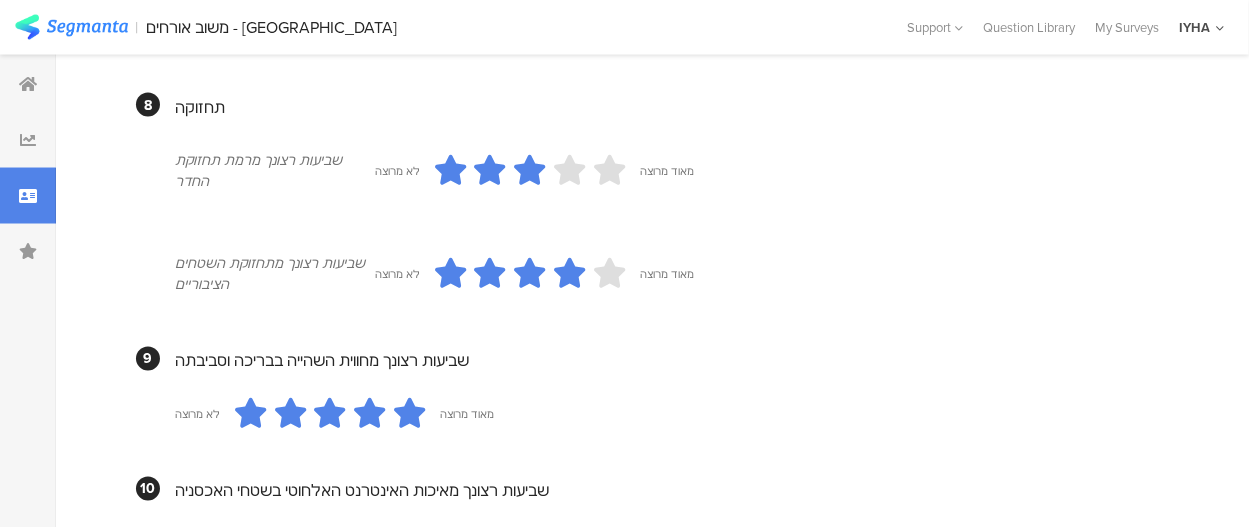 scroll, scrollTop: 1471, scrollLeft: 0, axis: vertical 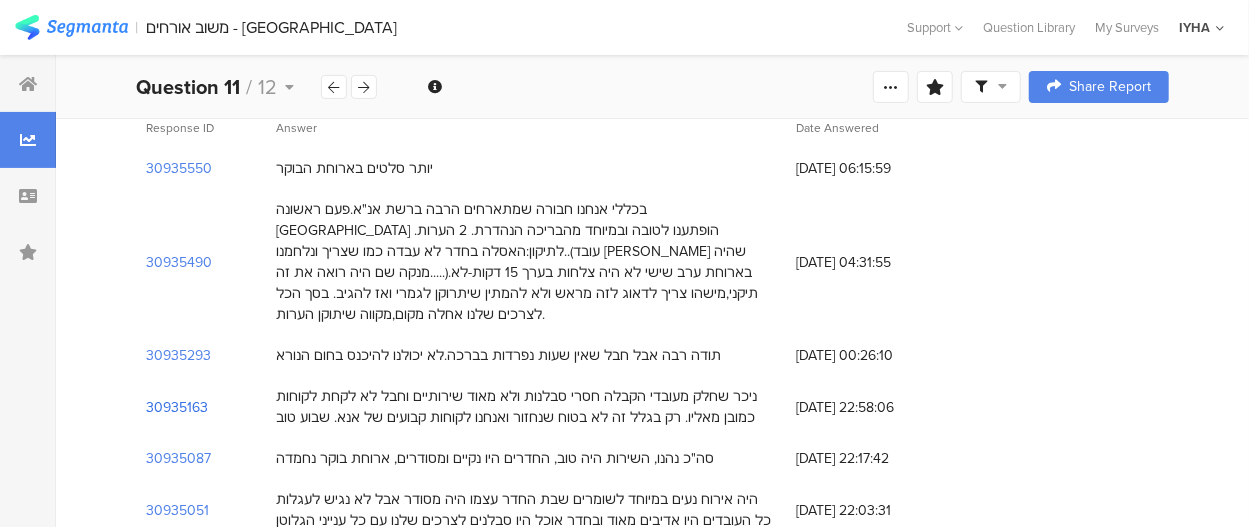 click on "30935163" at bounding box center (177, 407) 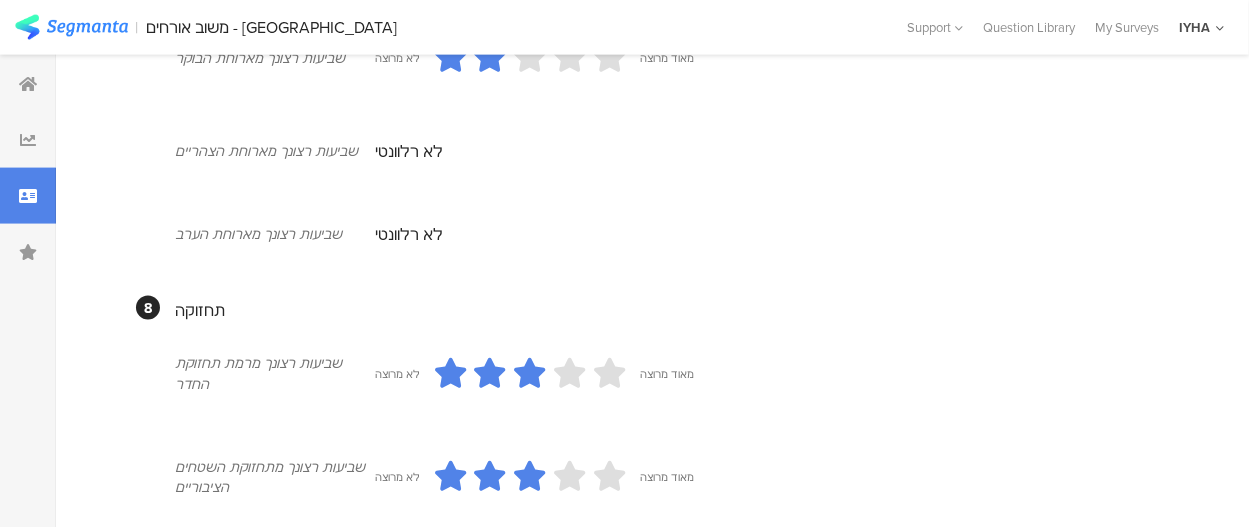 scroll, scrollTop: 1400, scrollLeft: 0, axis: vertical 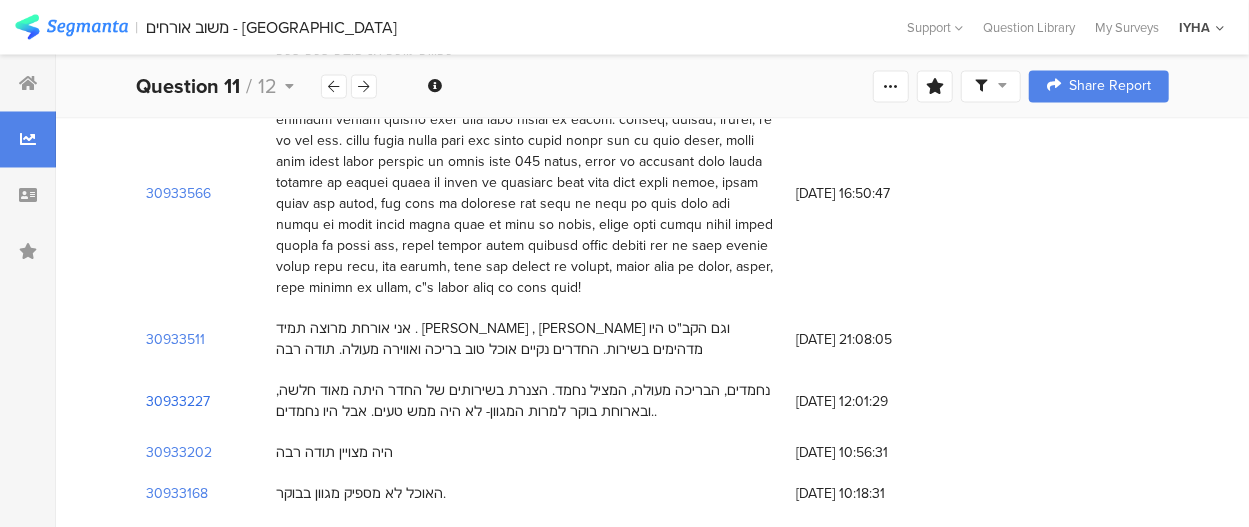 click on "30933227" at bounding box center (178, 402) 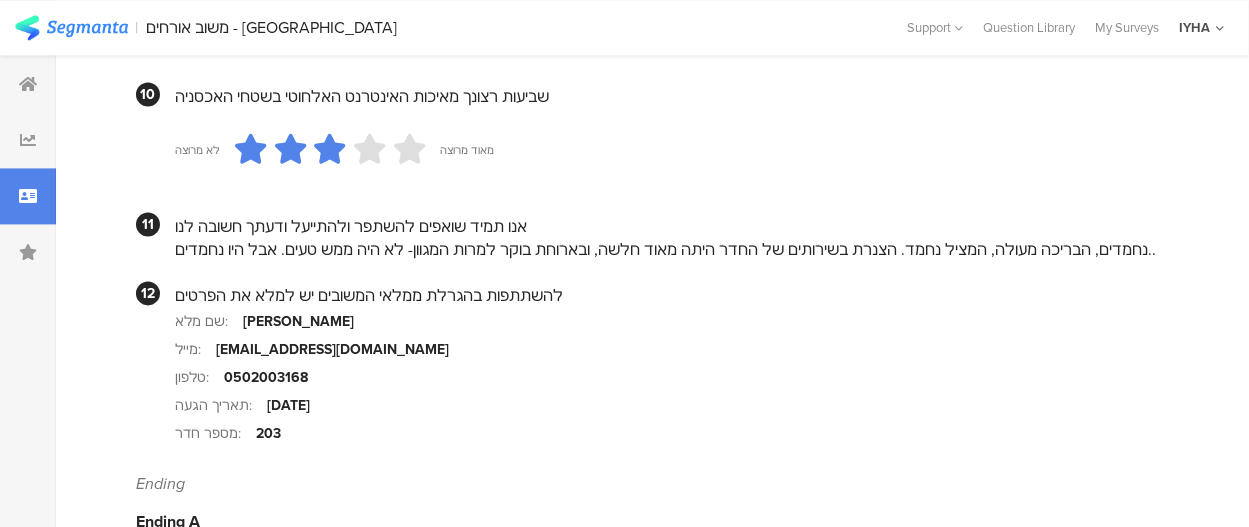 scroll, scrollTop: 2000, scrollLeft: 0, axis: vertical 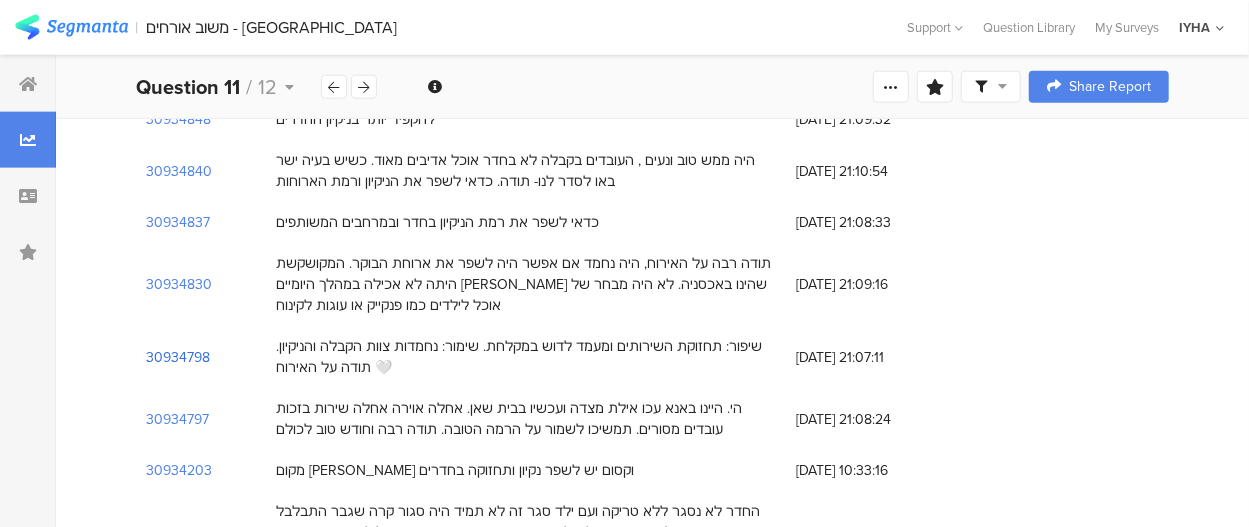 click on "30934798" at bounding box center [178, 357] 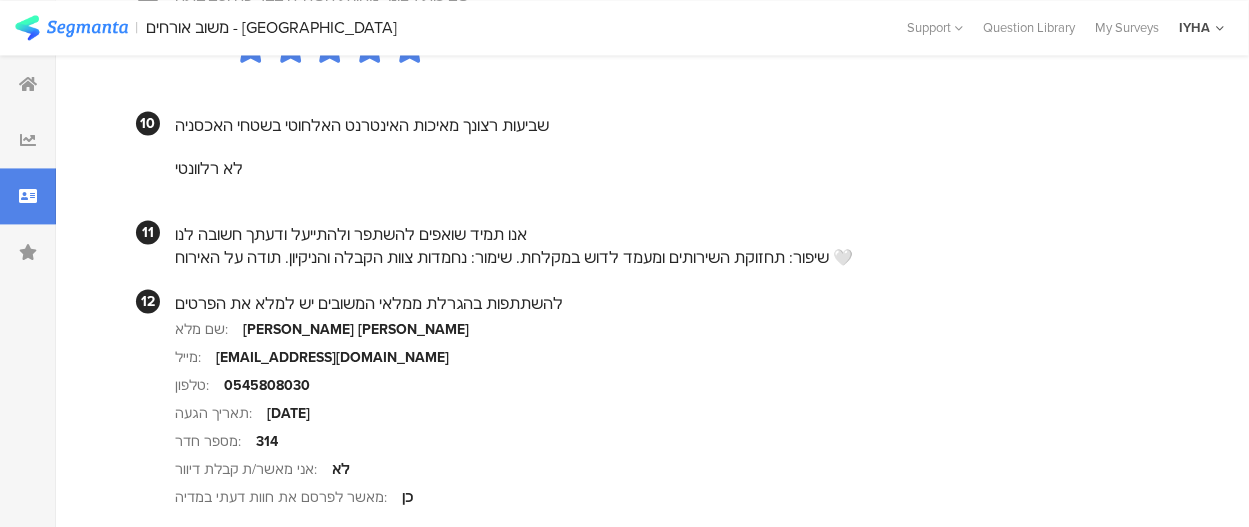 scroll, scrollTop: 2000, scrollLeft: 0, axis: vertical 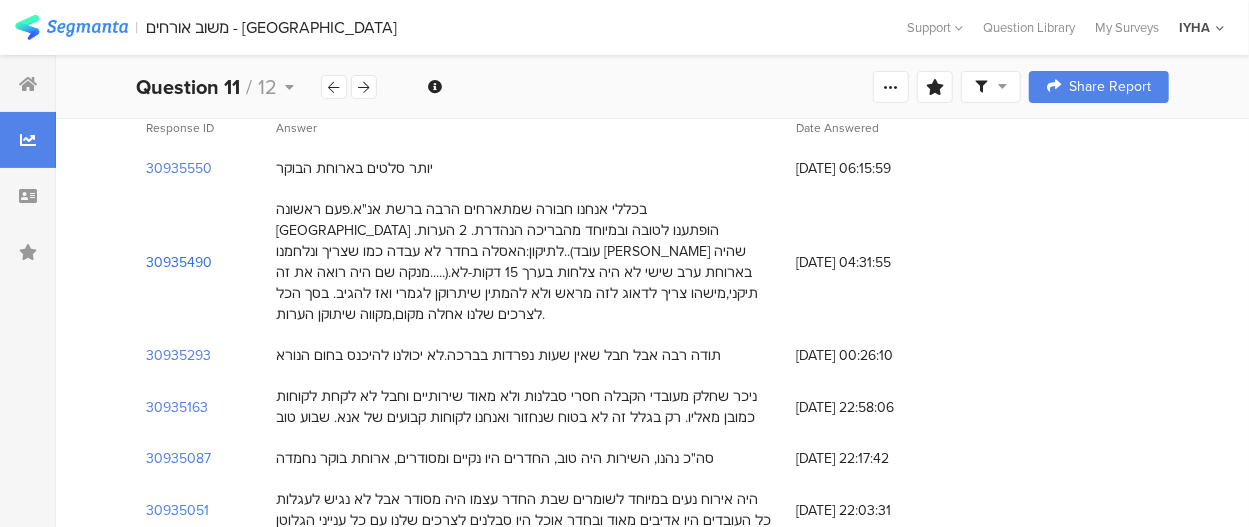 click on "30935490" at bounding box center [179, 262] 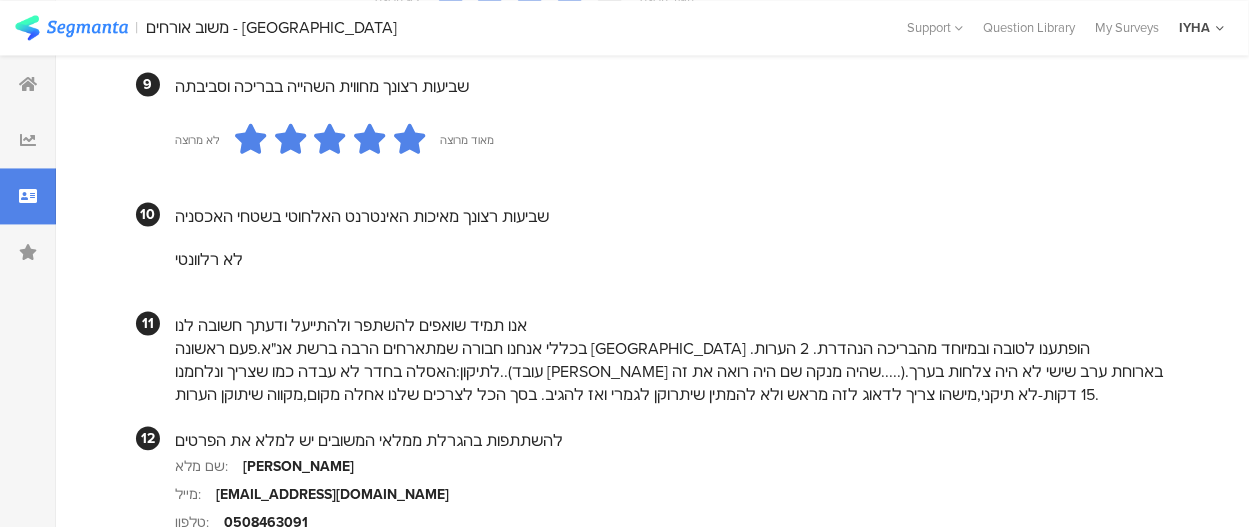 scroll, scrollTop: 2171, scrollLeft: 0, axis: vertical 